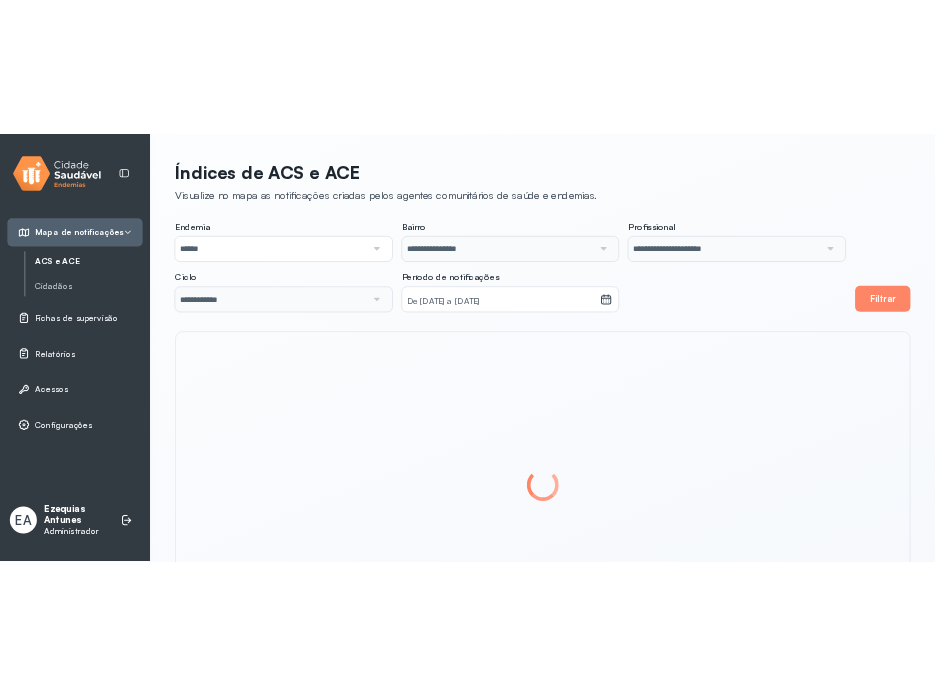 scroll, scrollTop: 0, scrollLeft: 0, axis: both 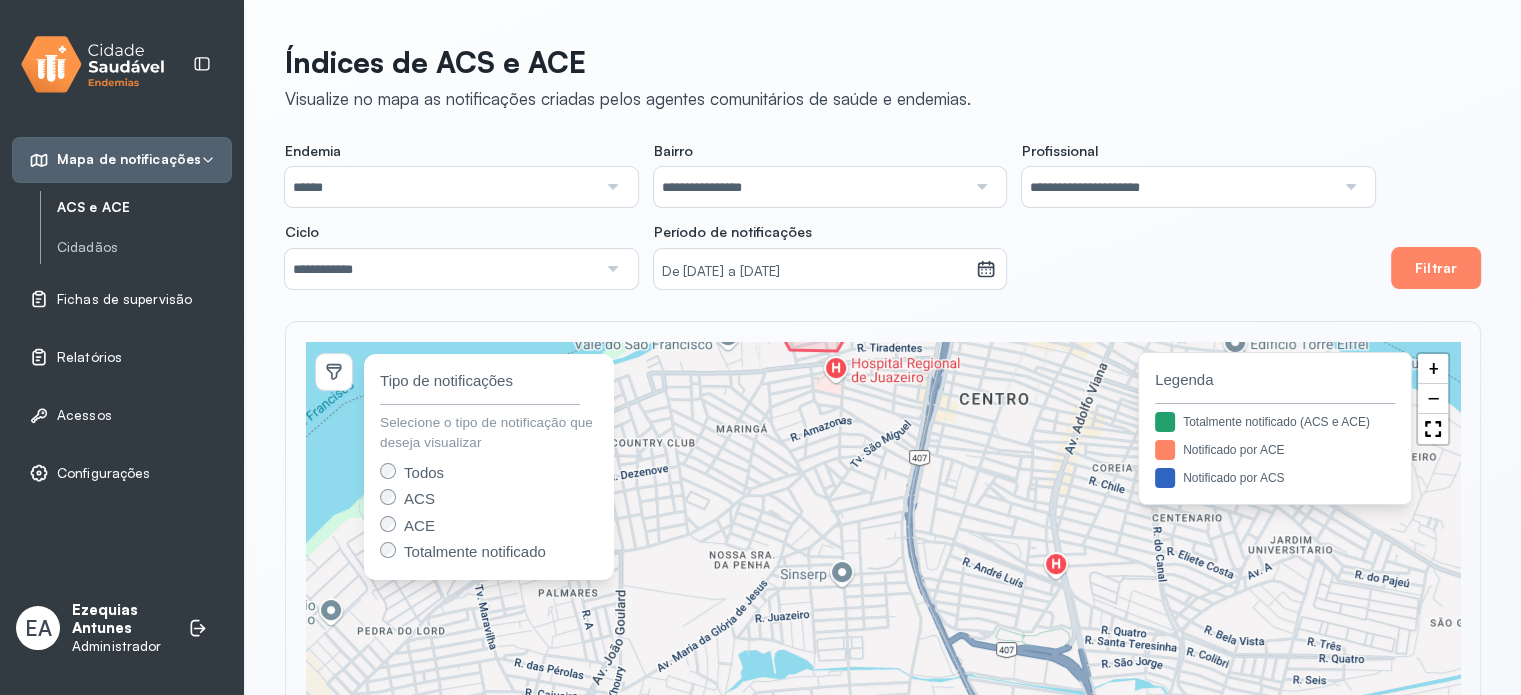click on "Ezequias Antunes" at bounding box center (120, 620) 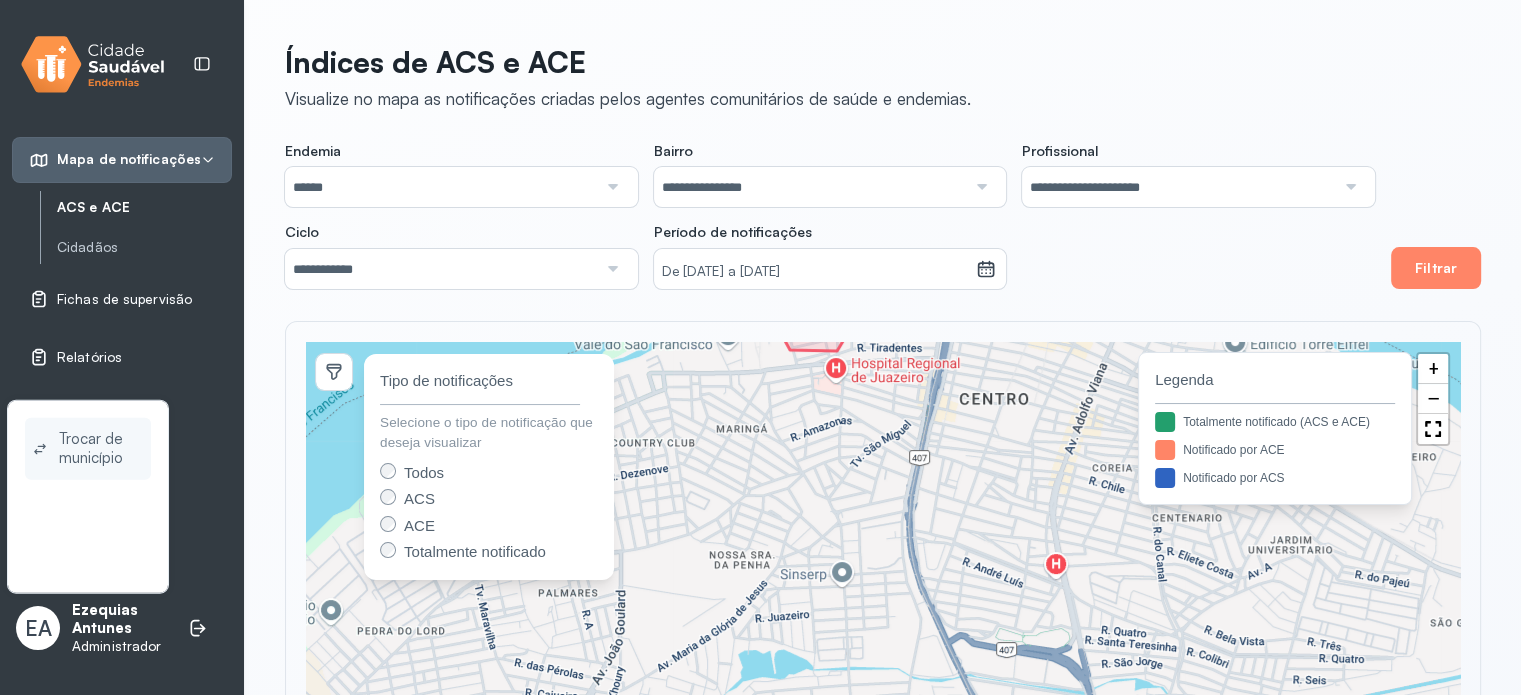 click on "Trocar de município" at bounding box center (101, 449) 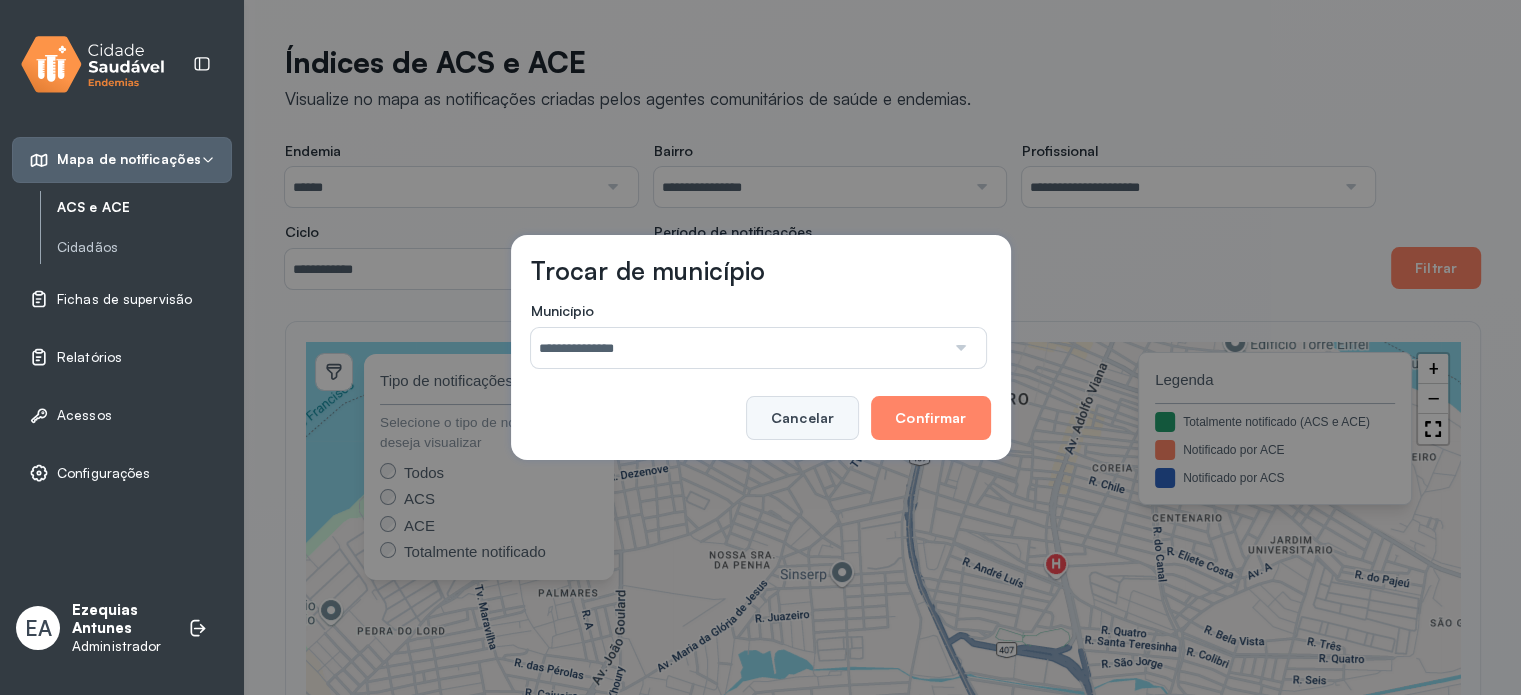 click on "Cancelar" at bounding box center (802, 418) 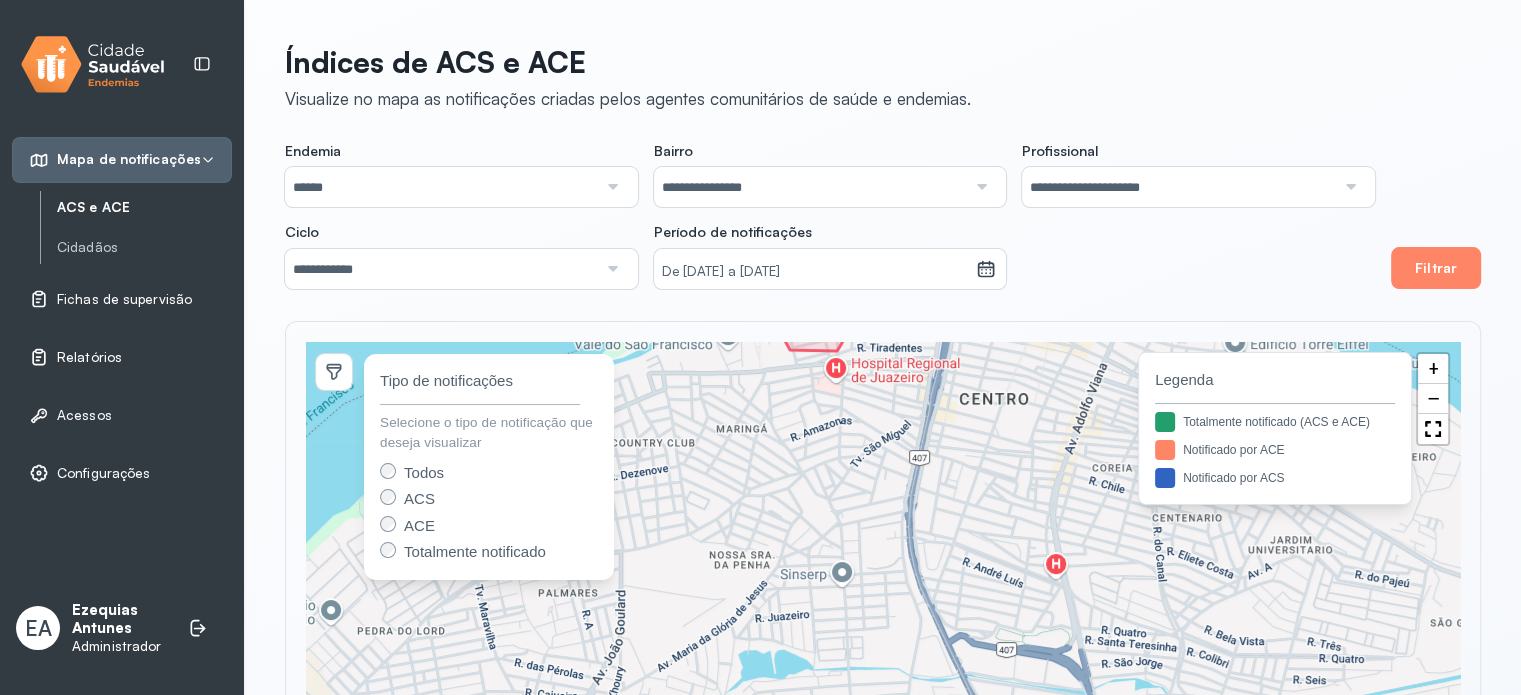 click on "Relatórios" at bounding box center (89, 357) 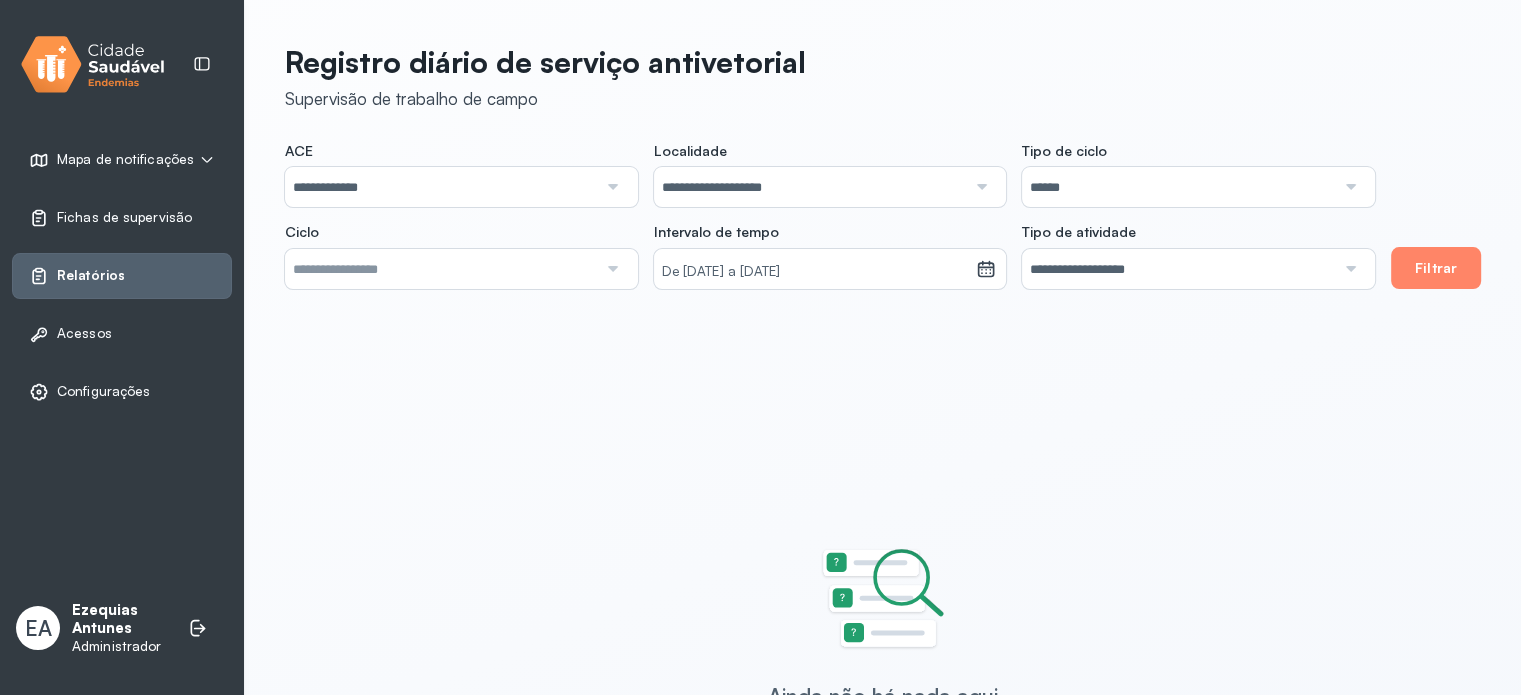 type on "**********" 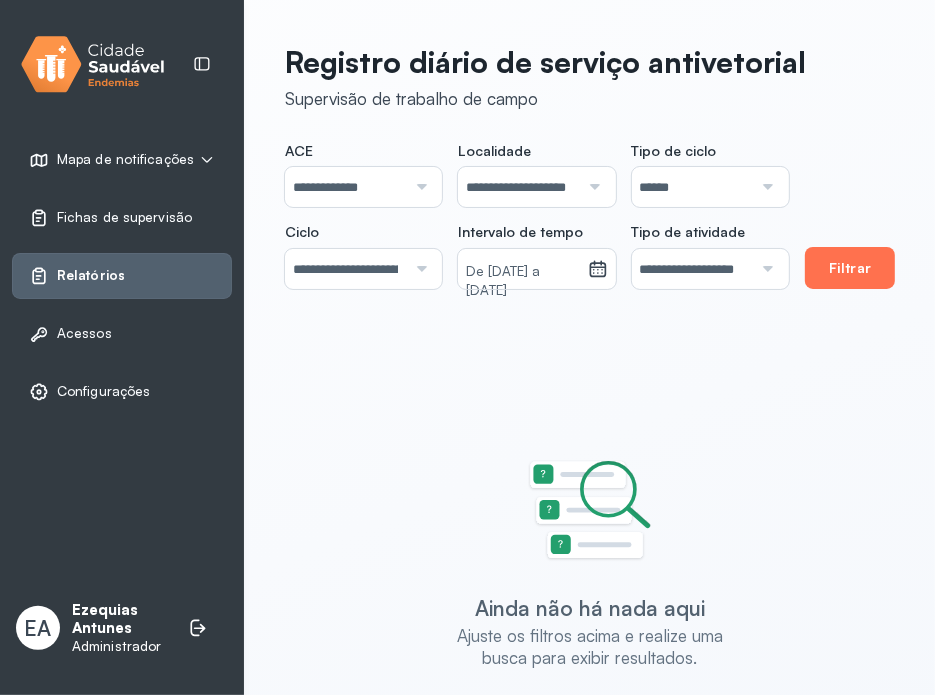 click on "Filtrar" at bounding box center (850, 268) 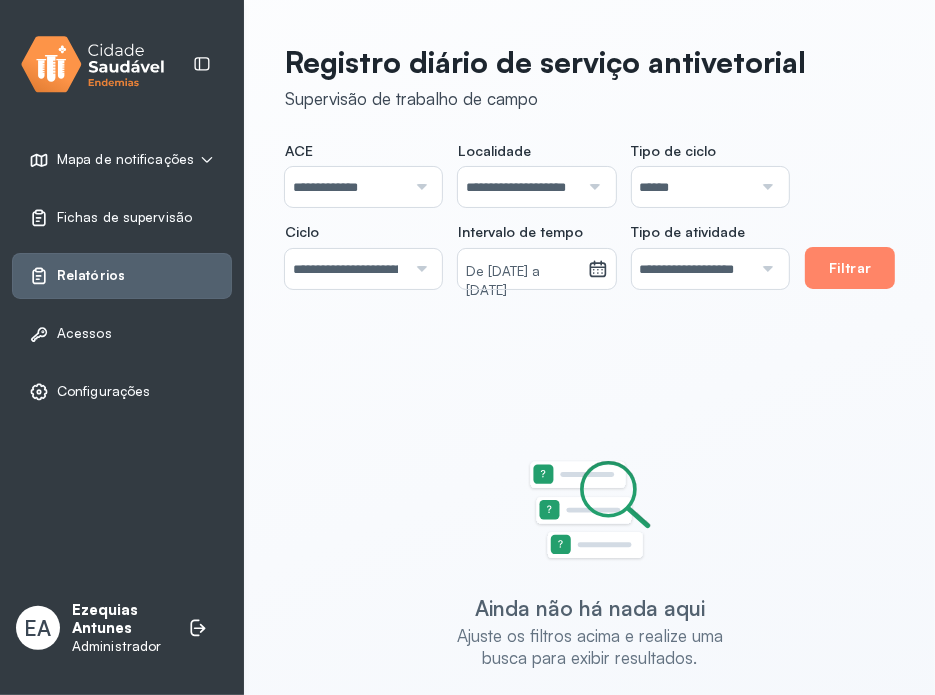 click on "Ezequias Antunes" at bounding box center (120, 620) 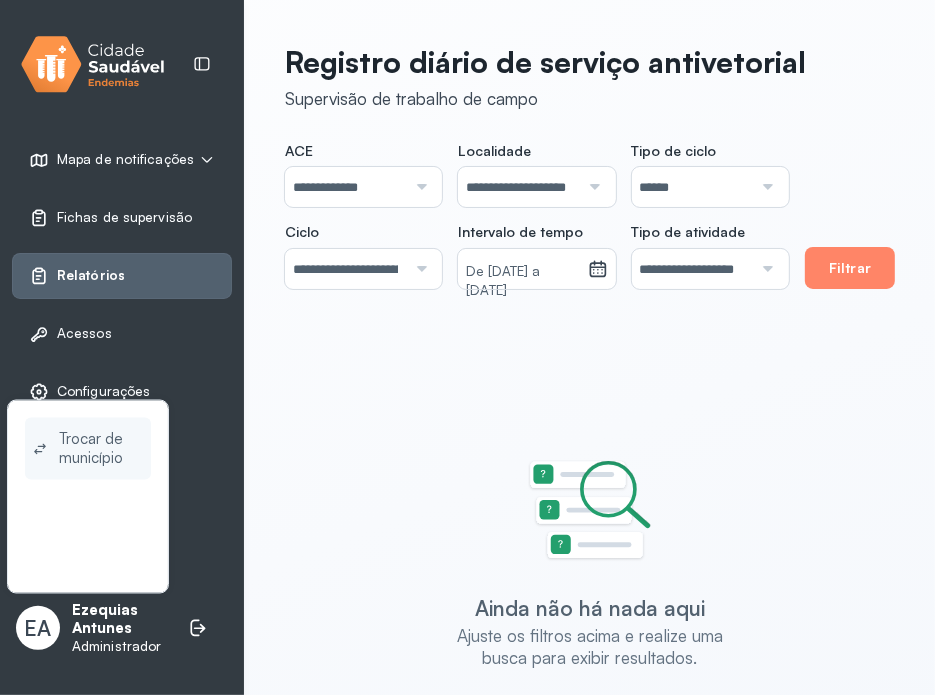 click on "Trocar de município" at bounding box center (88, 449) 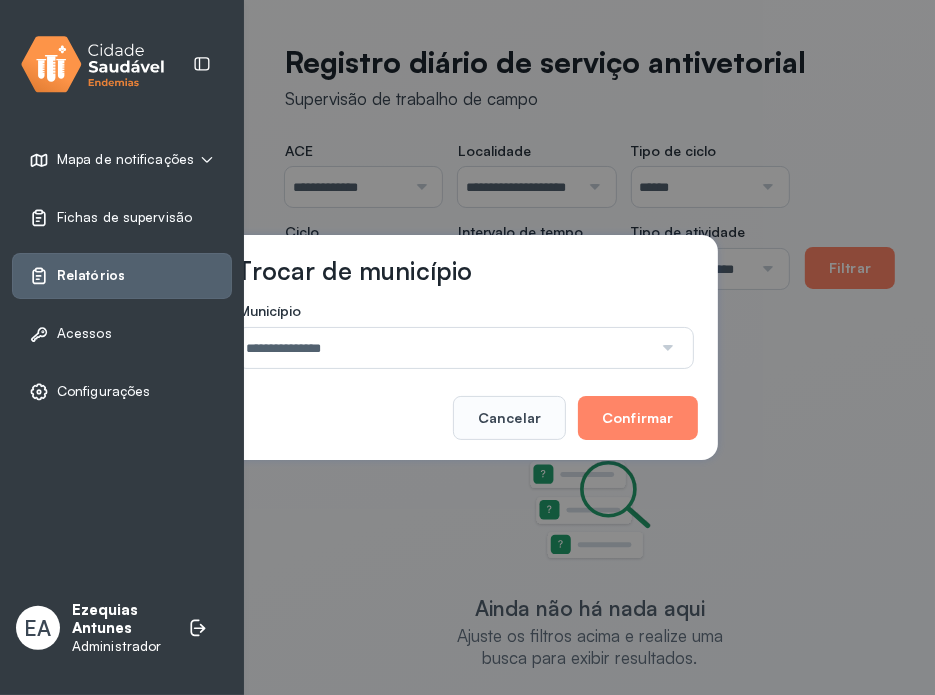 click on "**********" at bounding box center (445, 348) 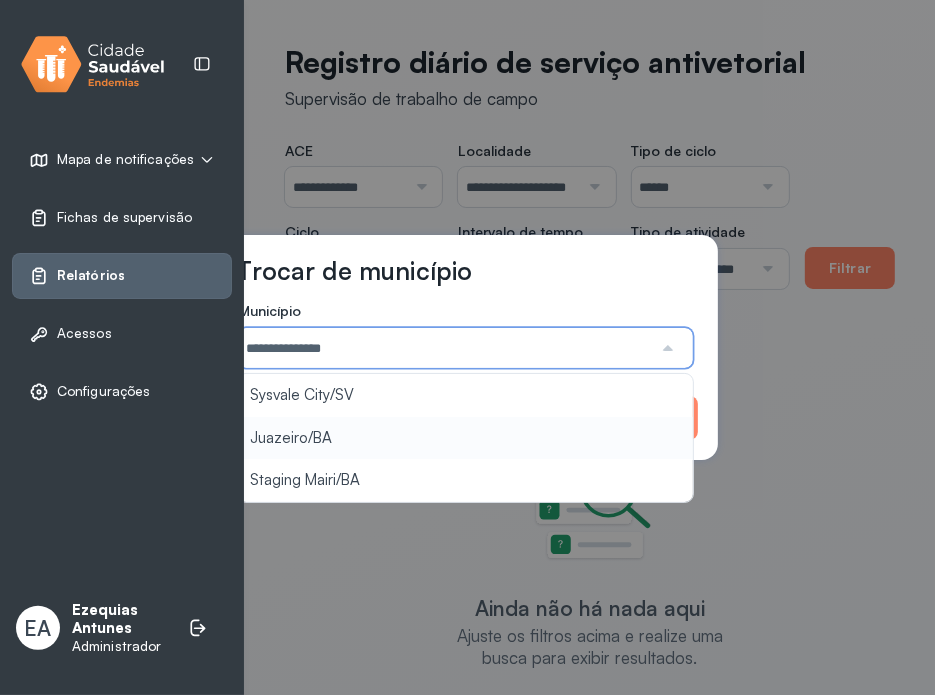 type on "**********" 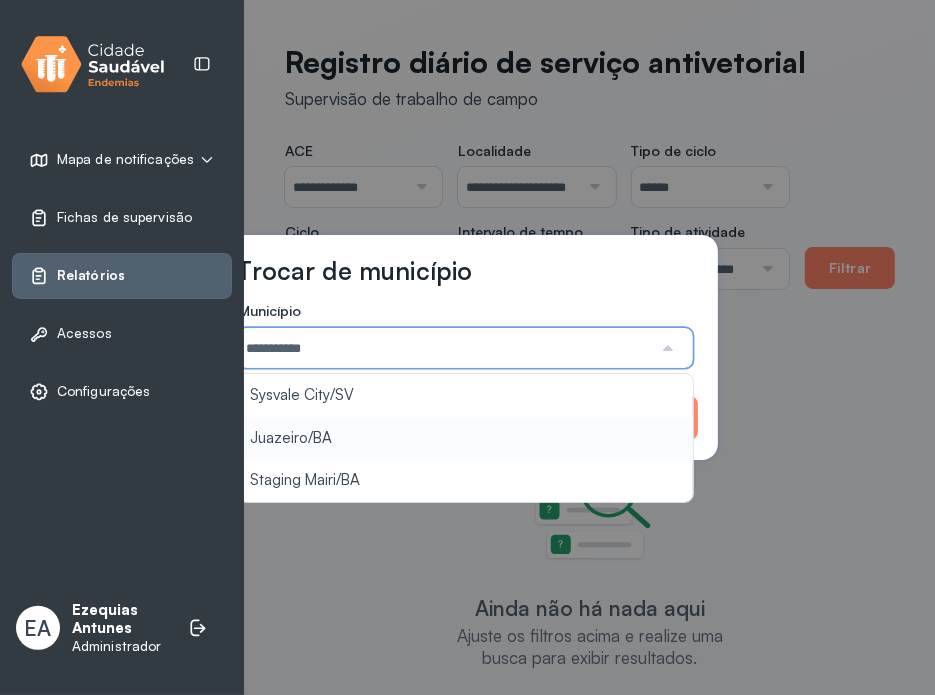 click on "**********" at bounding box center [468, 347] 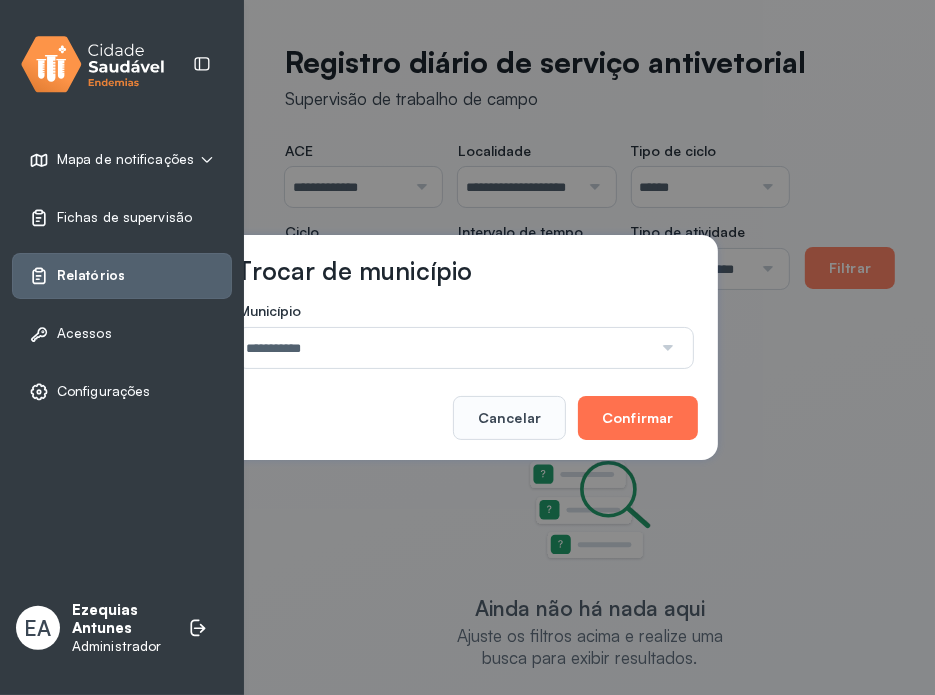 click on "Confirmar" at bounding box center (637, 418) 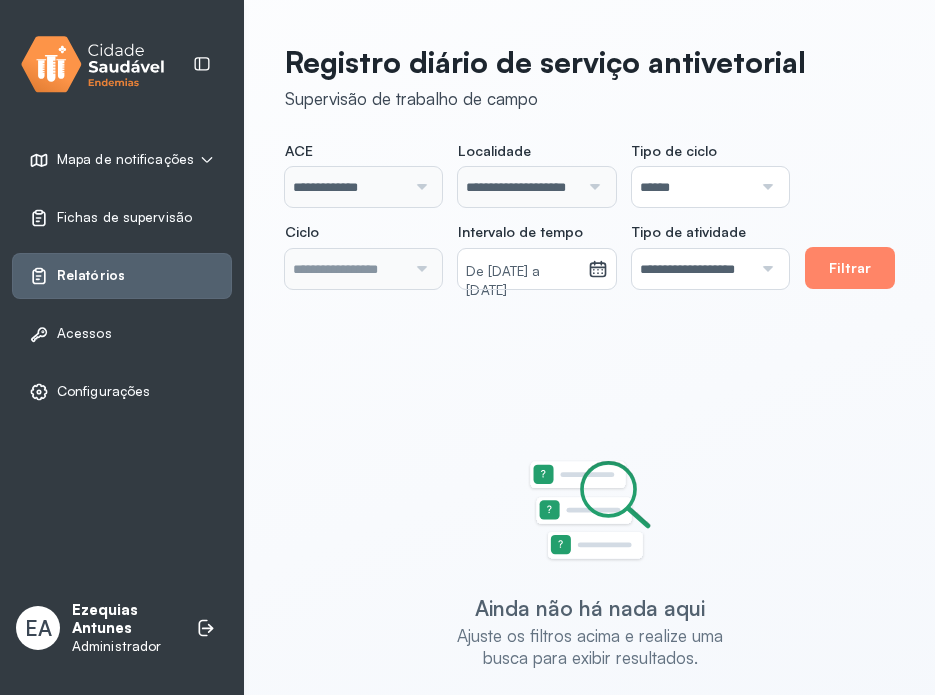 scroll, scrollTop: 0, scrollLeft: 0, axis: both 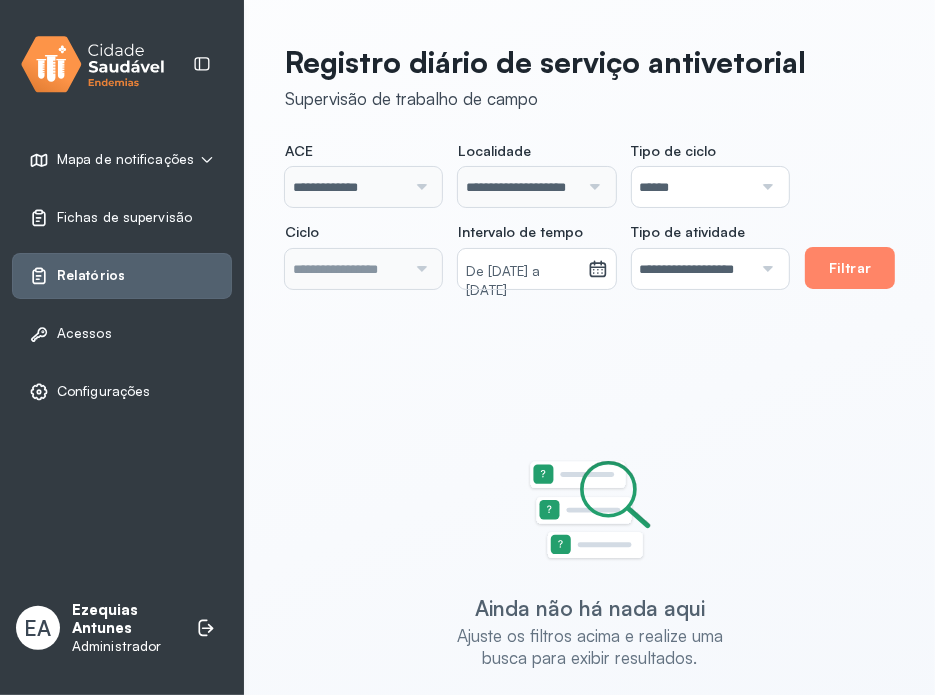 click on "Filtrar" at bounding box center [850, 268] 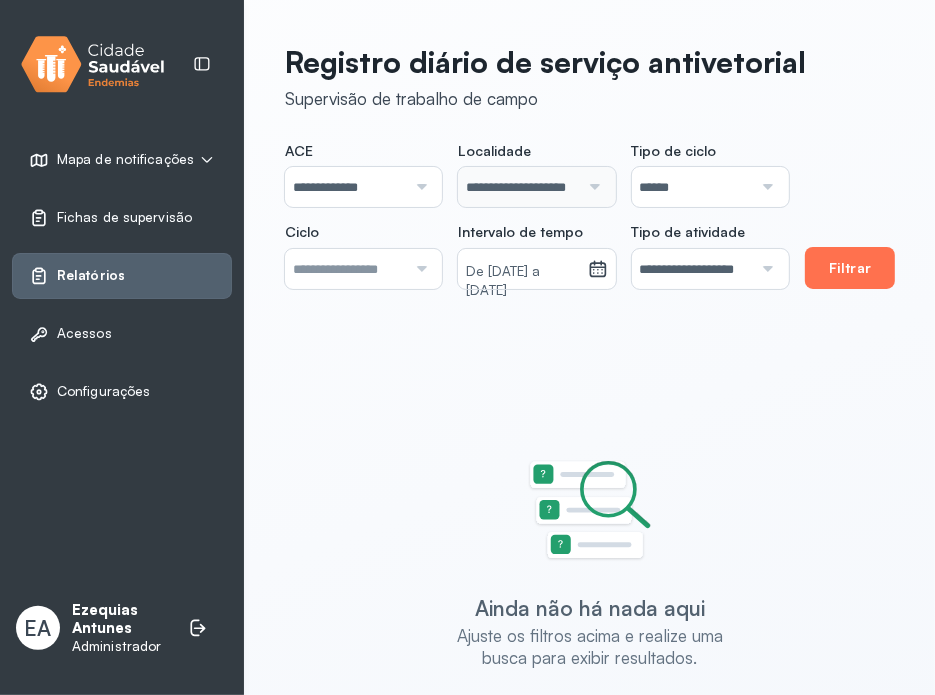 click on "Filtrar" at bounding box center [850, 268] 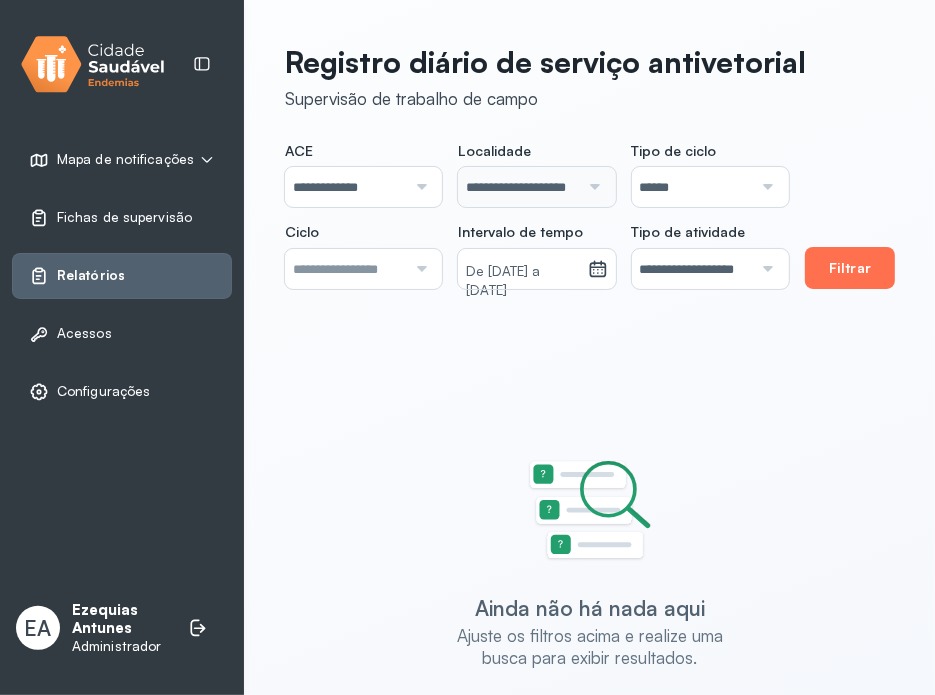 click on "Filtrar" at bounding box center [850, 268] 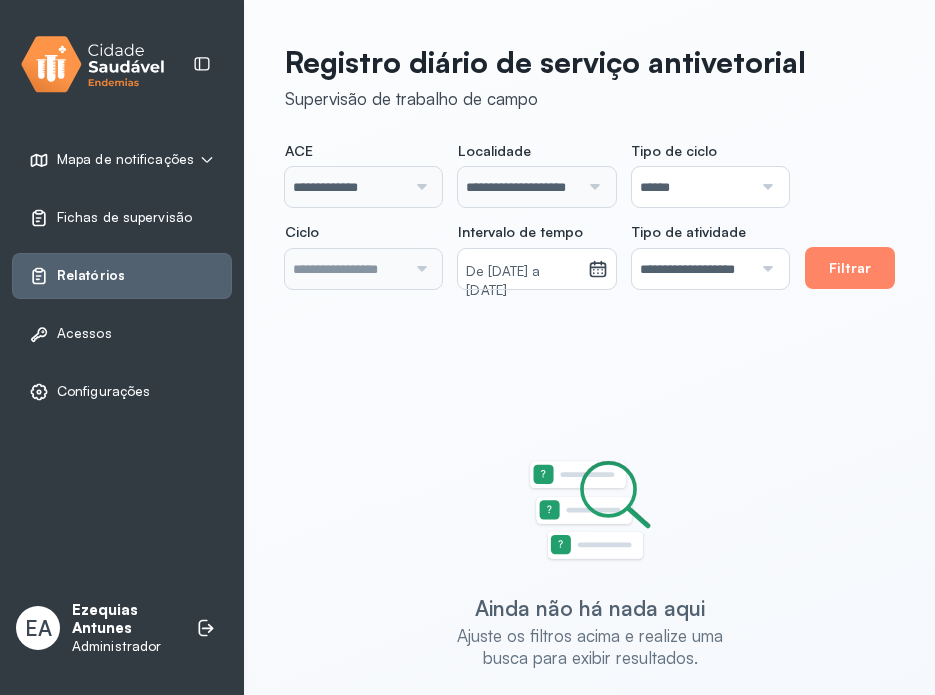 scroll, scrollTop: 0, scrollLeft: 0, axis: both 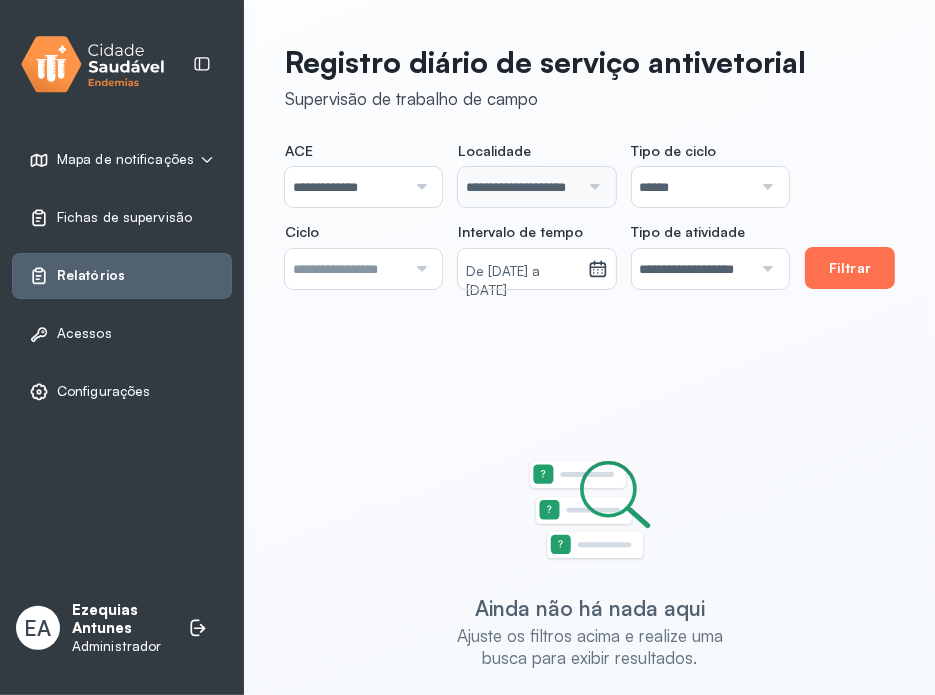 click on "Filtrar" at bounding box center (850, 268) 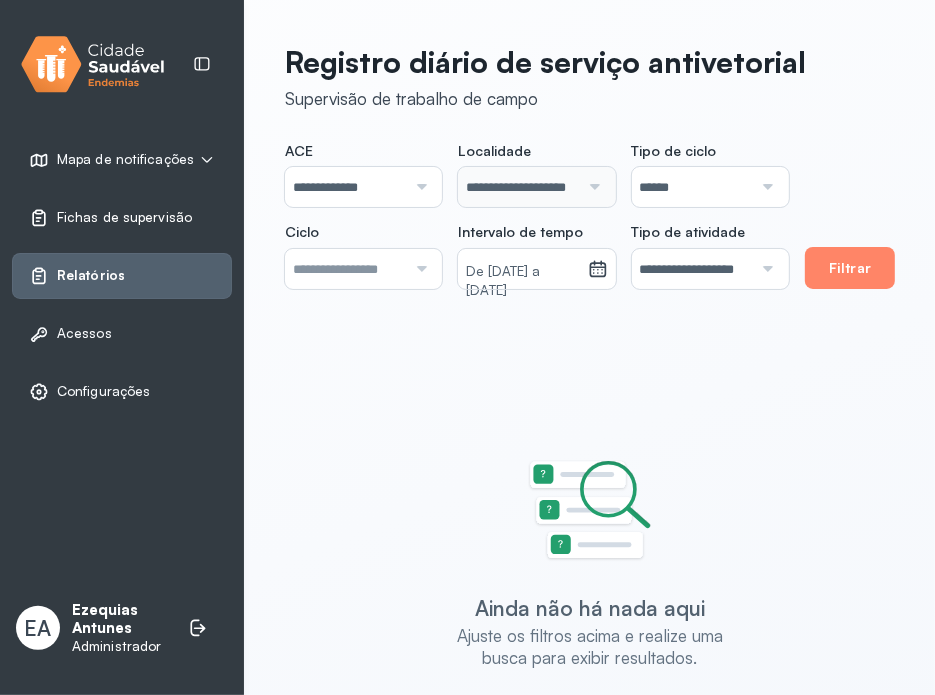 click on "Fichas de supervisão" at bounding box center (124, 217) 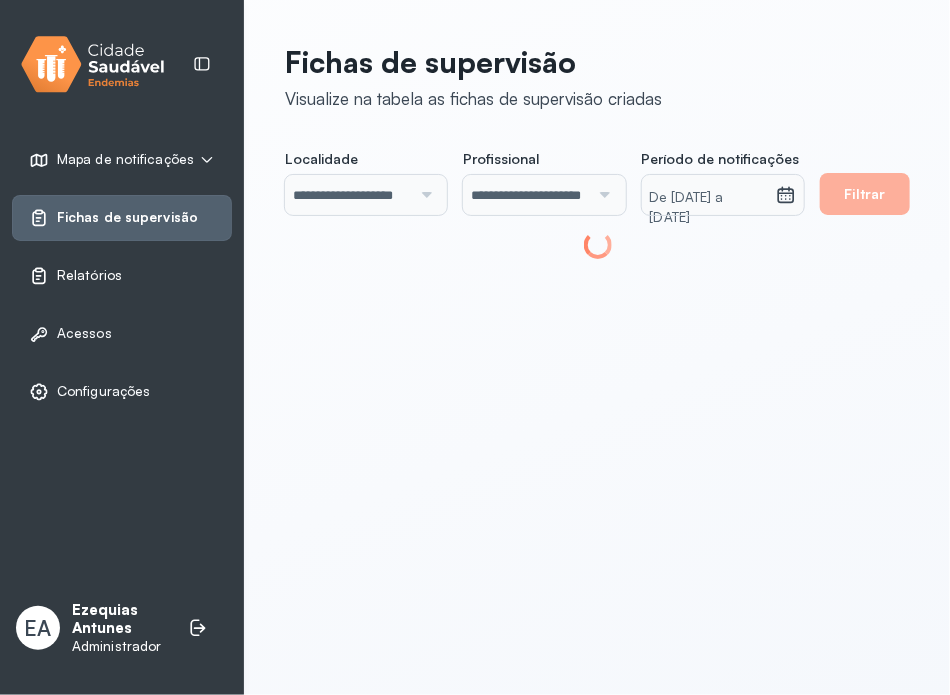click on "Relatórios" at bounding box center [89, 275] 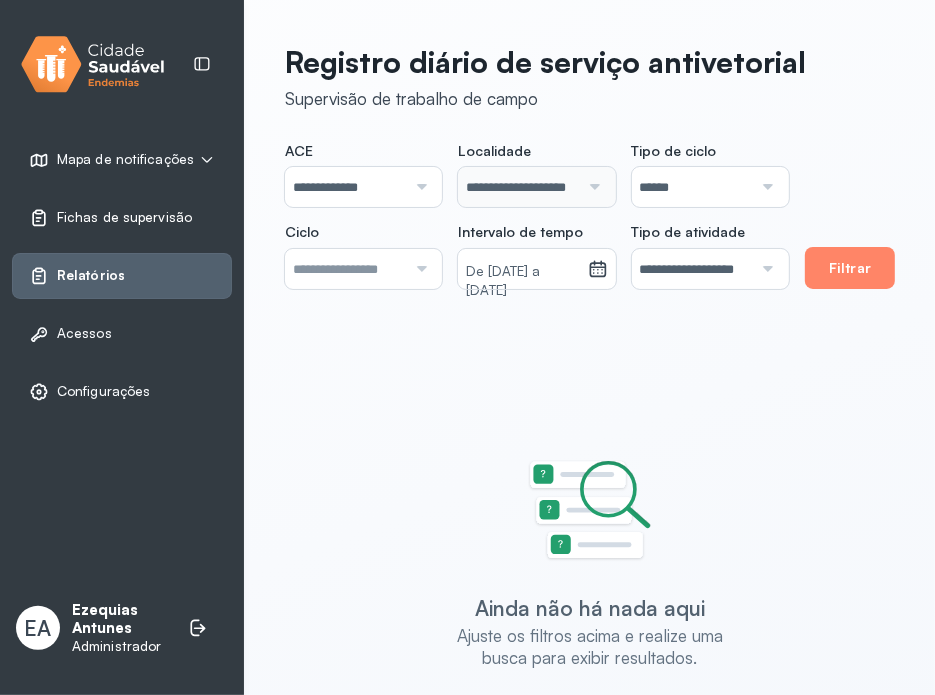 click on "Fichas de supervisão" at bounding box center (124, 217) 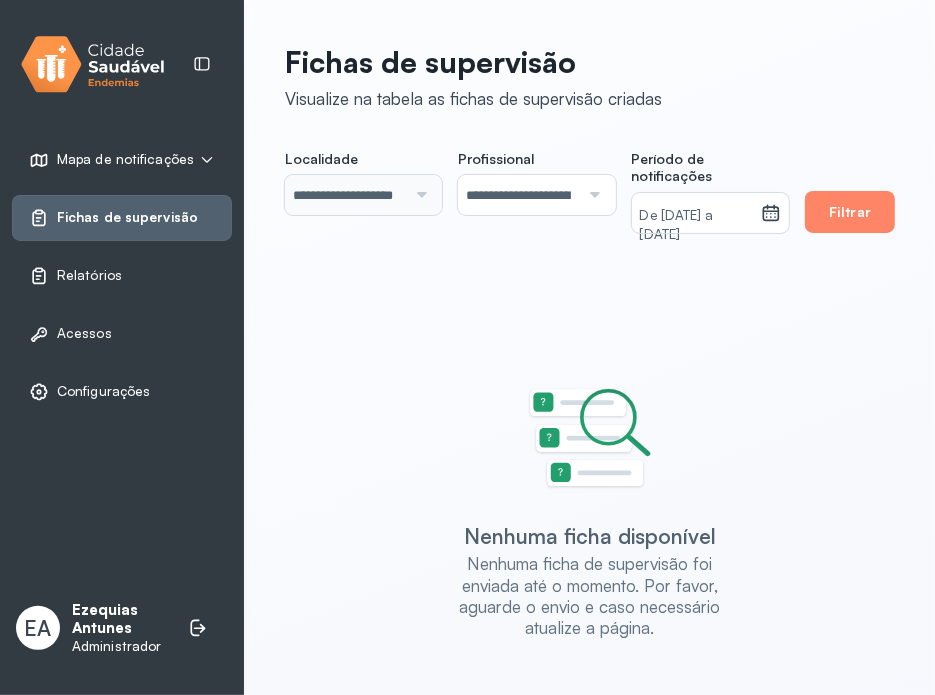 click on "Mapa de notificações" at bounding box center (125, 159) 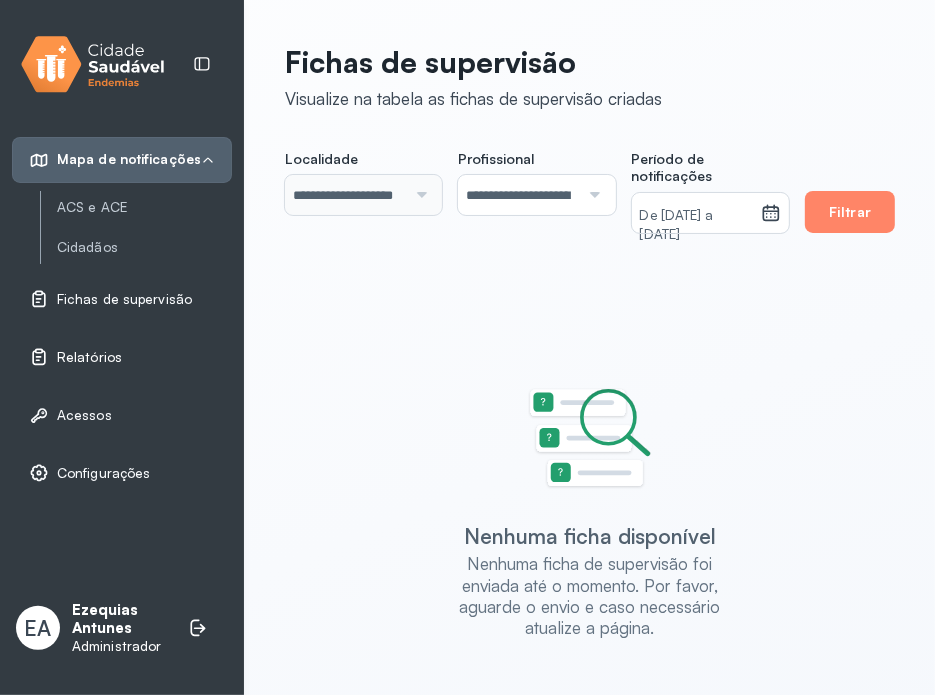 click on "Relatórios" at bounding box center (89, 357) 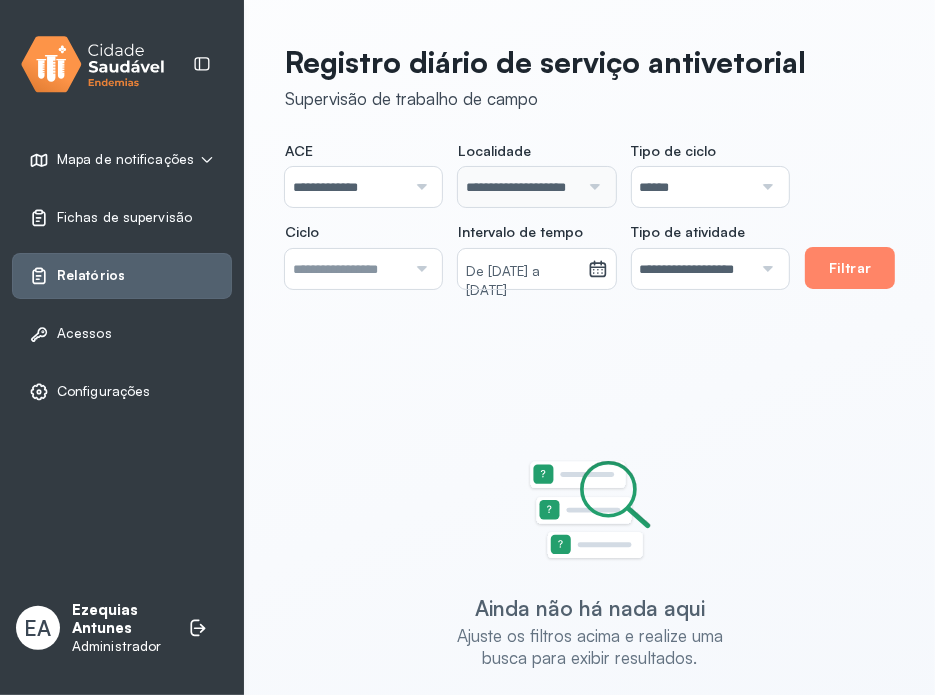 click on "Relatórios" at bounding box center (122, 276) 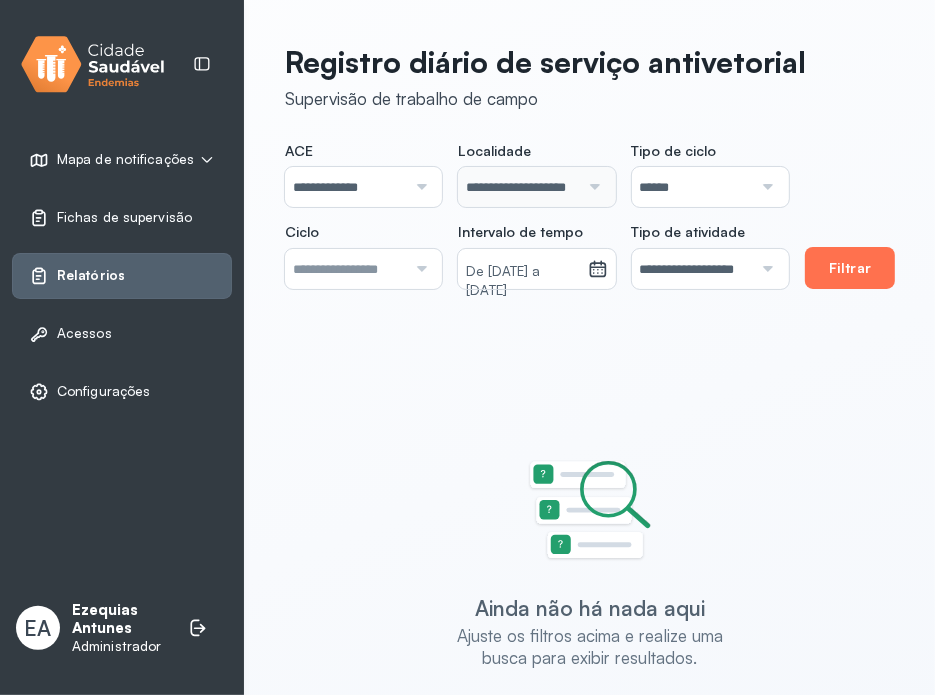 click on "Filtrar" at bounding box center (850, 268) 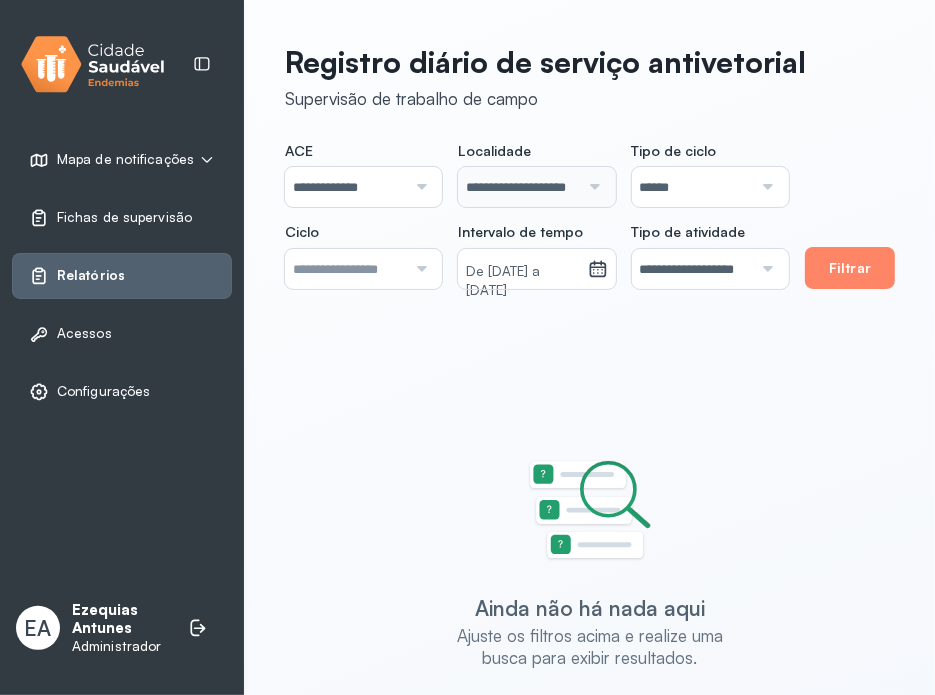 type 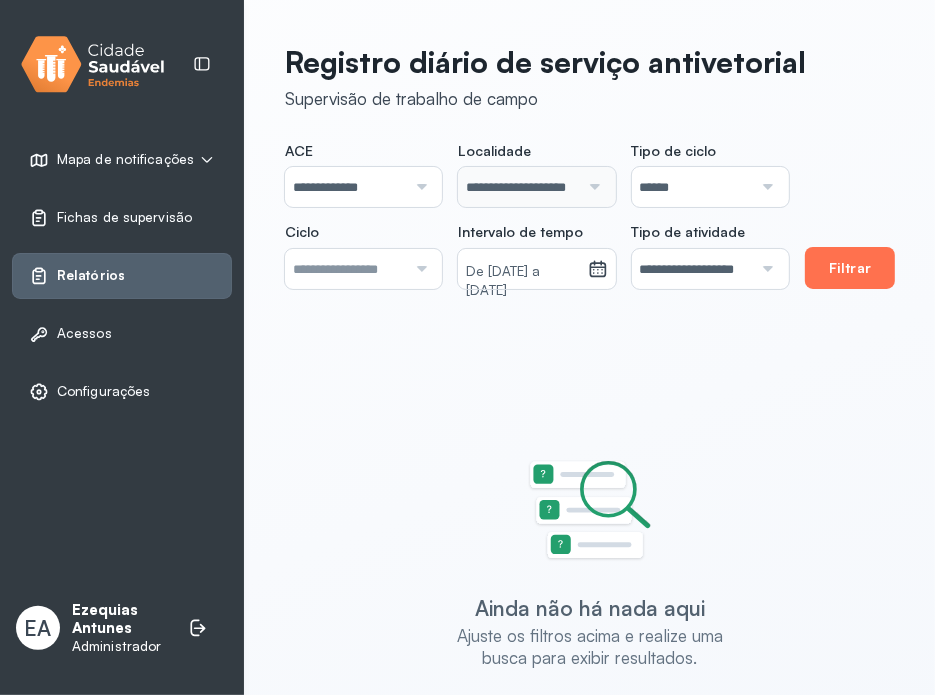 click on "Filtrar" at bounding box center [850, 268] 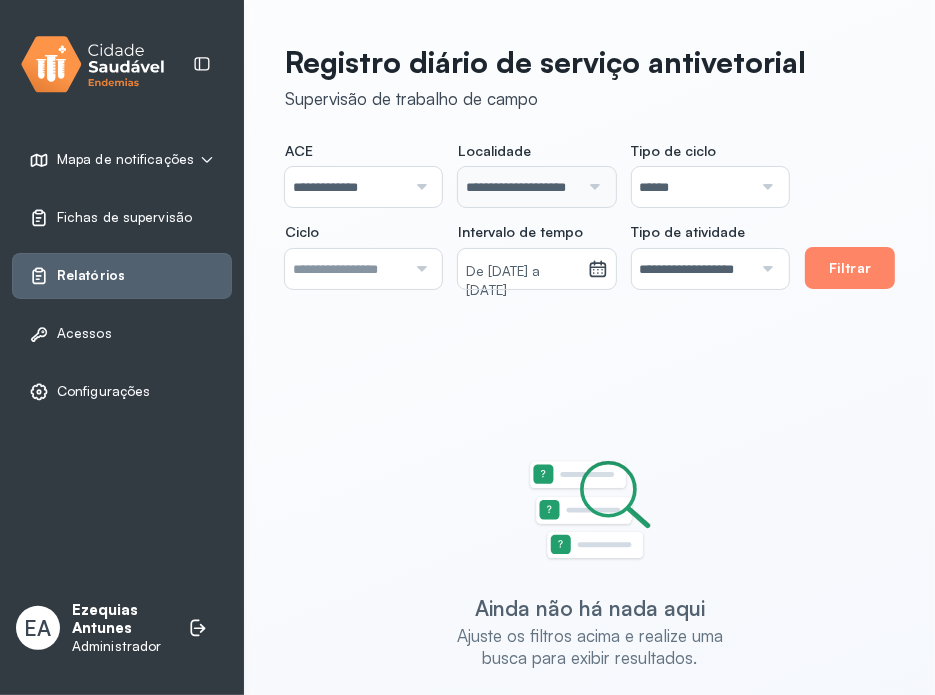 click at bounding box center [418, 269] 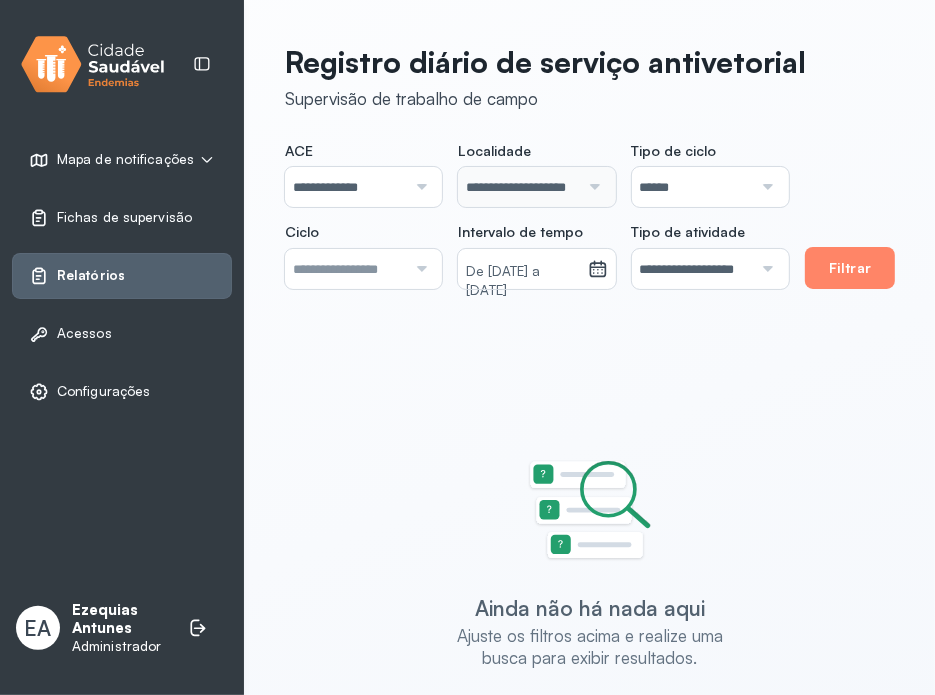 click on "**********" 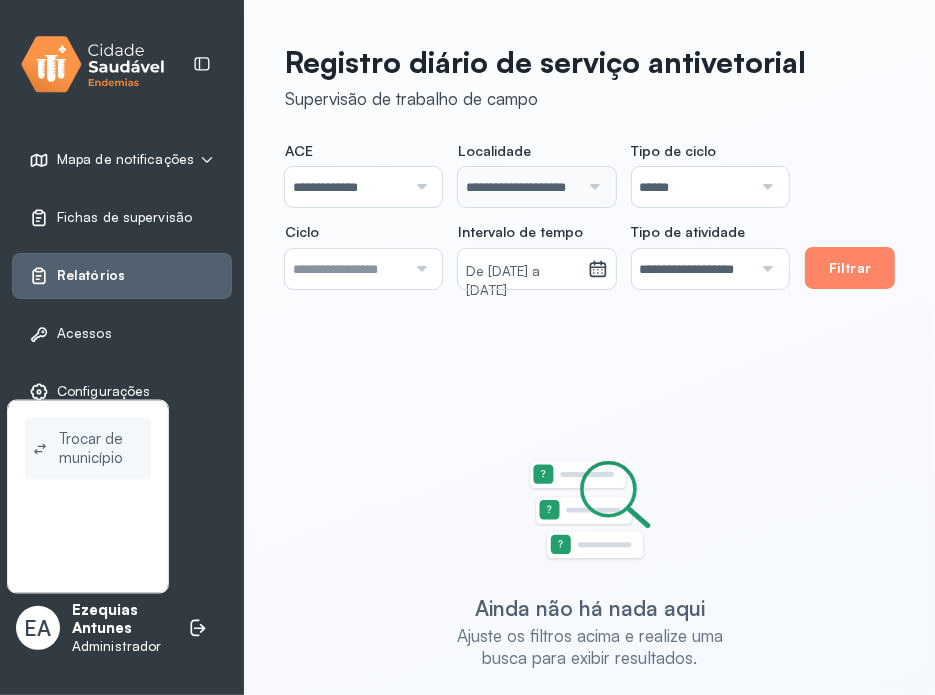 click on "Trocar de município" at bounding box center (101, 449) 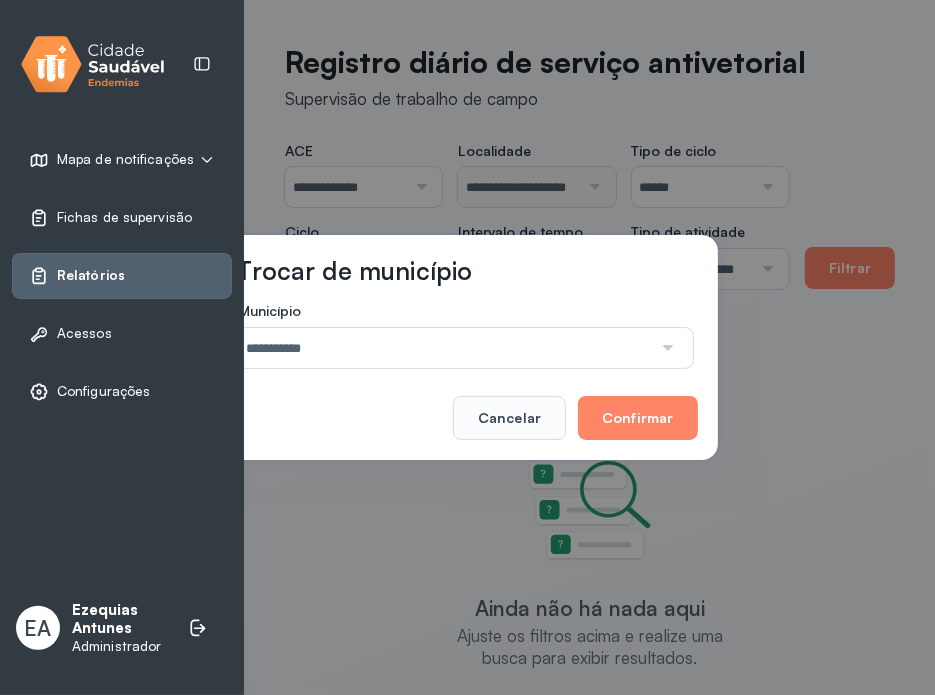 click on "**********" at bounding box center (445, 348) 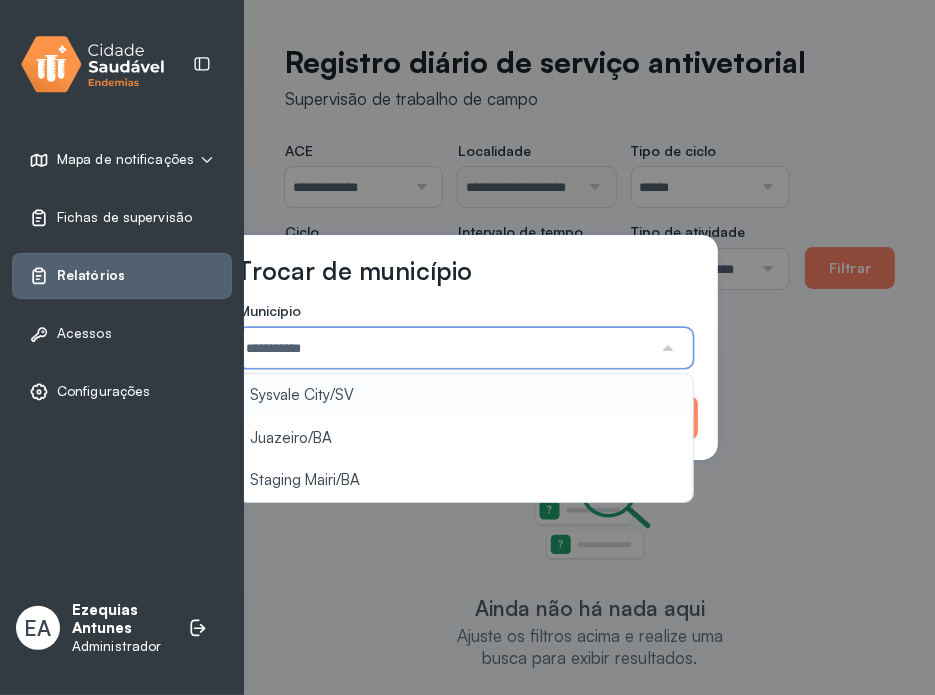 type on "**********" 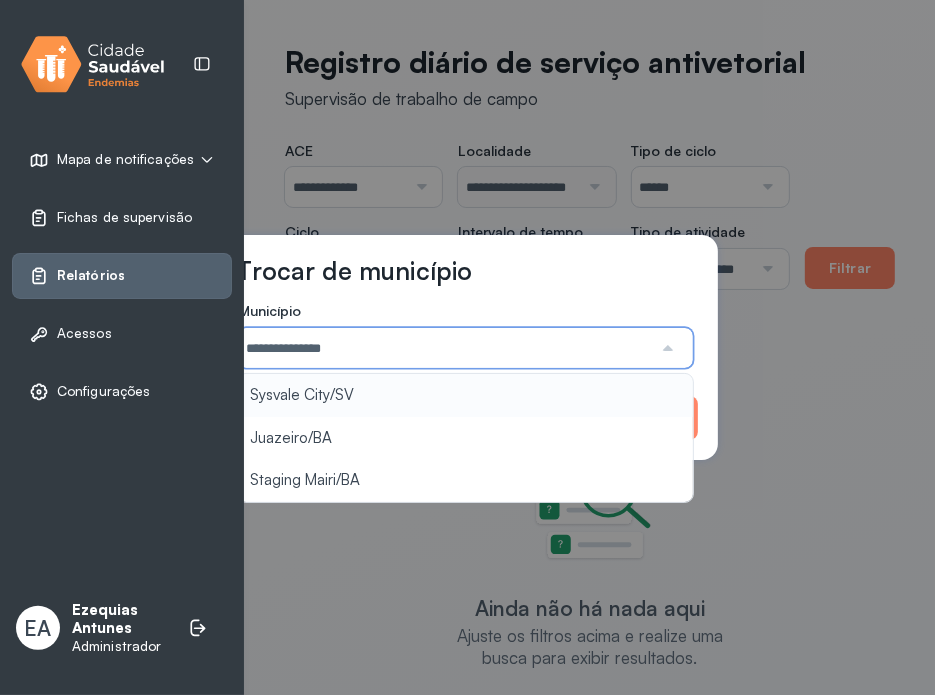 click on "**********" at bounding box center [468, 347] 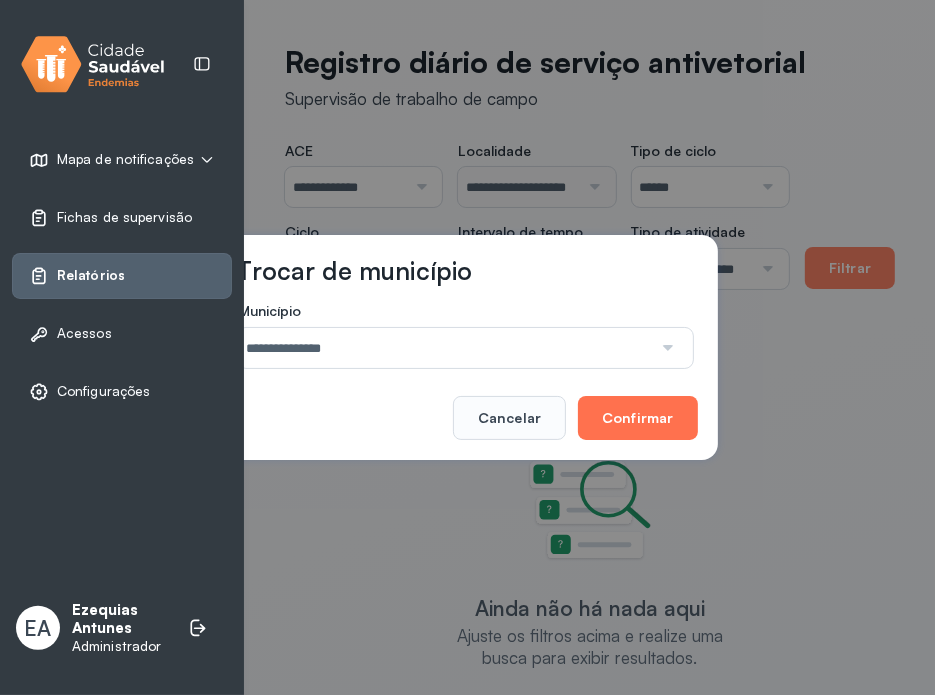 drag, startPoint x: 624, startPoint y: 399, endPoint x: 648, endPoint y: 399, distance: 24 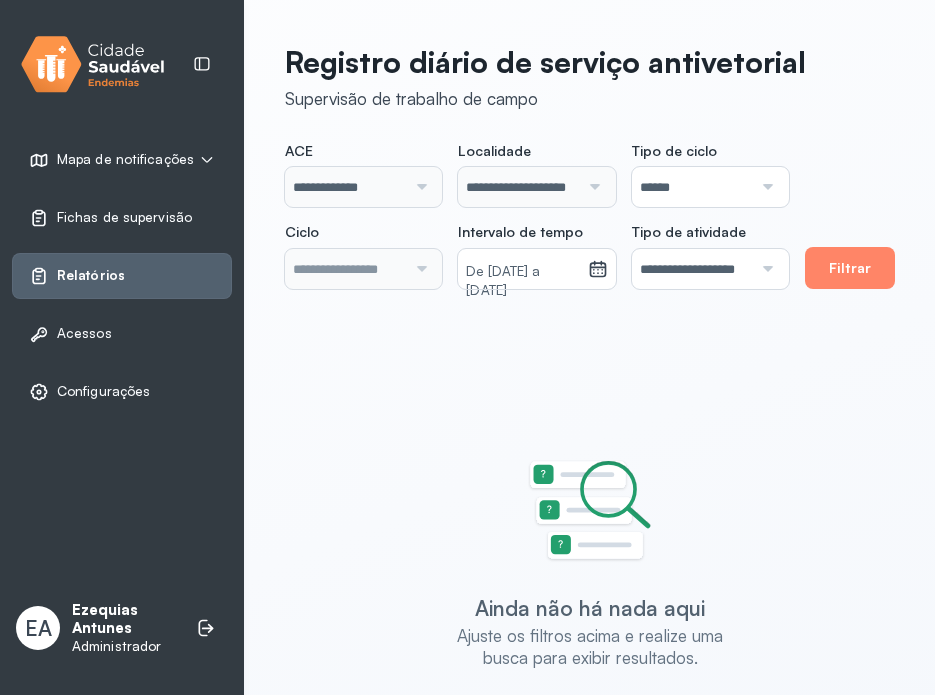 scroll, scrollTop: 0, scrollLeft: 0, axis: both 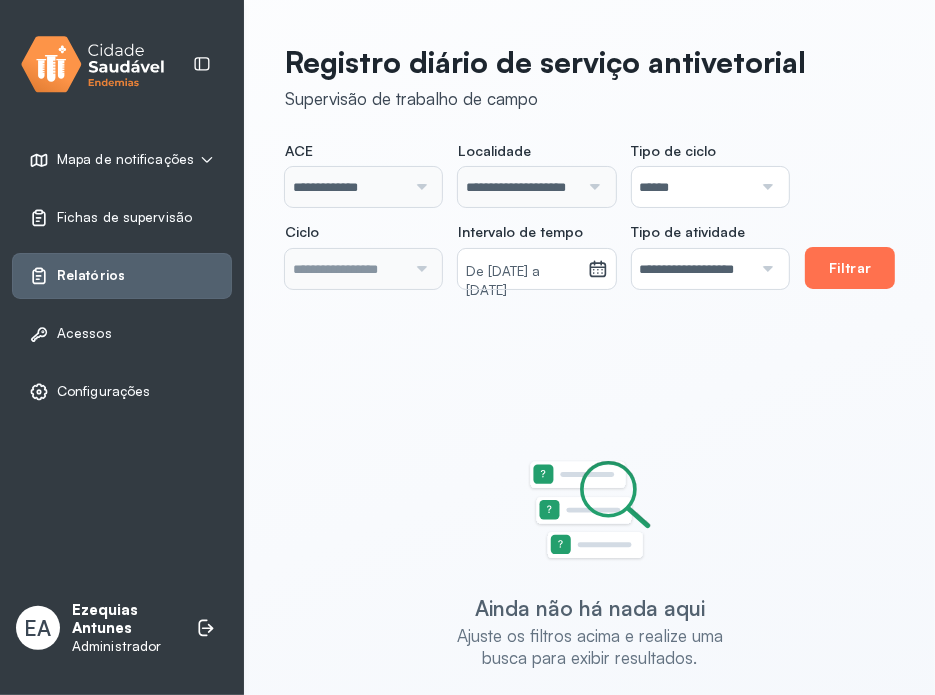 click on "Filtrar" at bounding box center (850, 268) 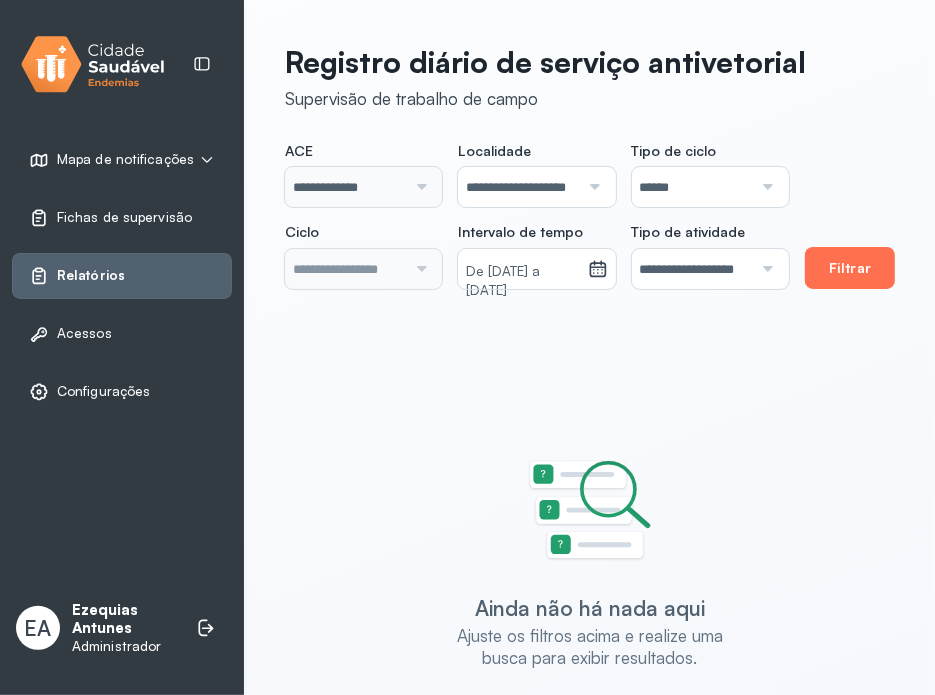 type on "**********" 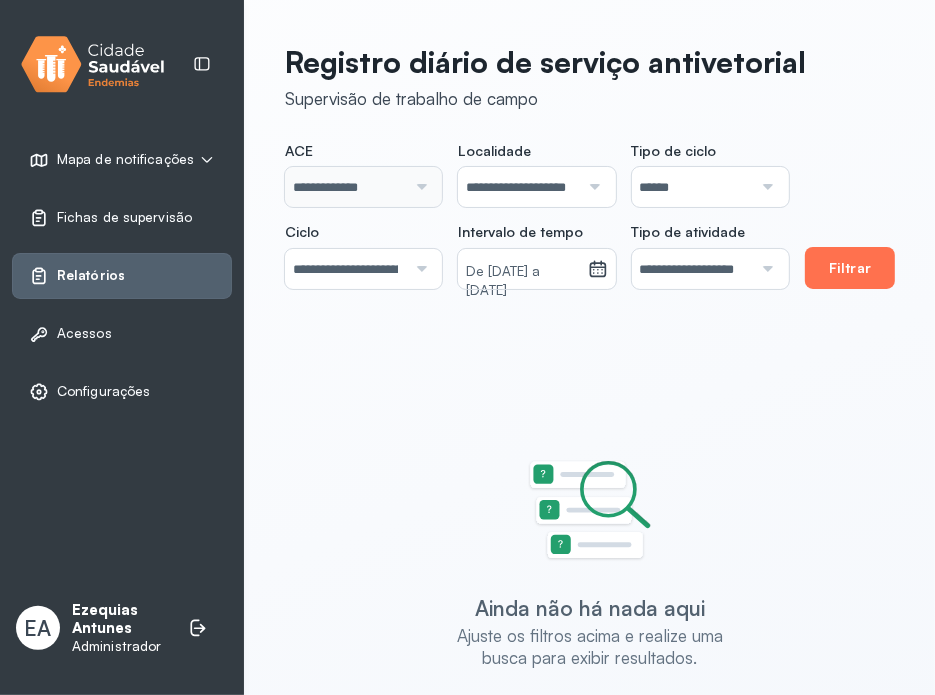 click on "Filtrar" at bounding box center [850, 268] 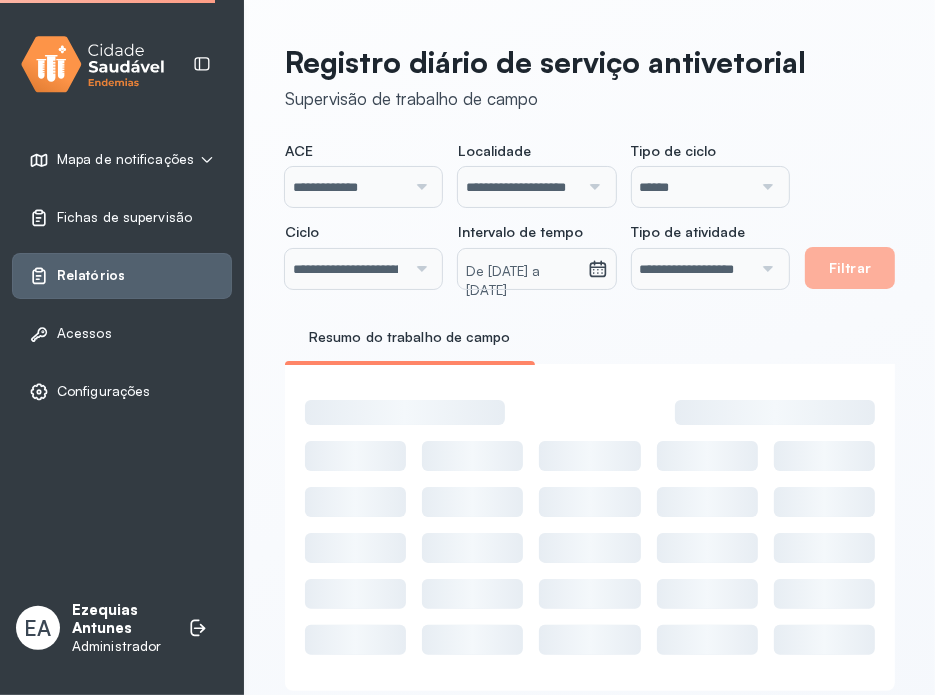 click on "Filtrar" at bounding box center (850, 268) 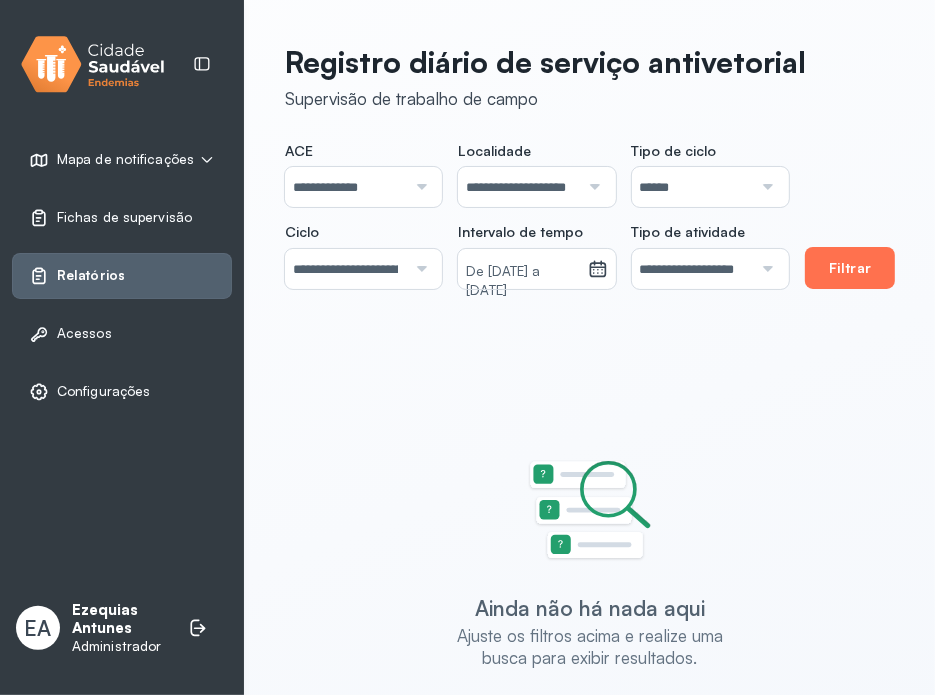 click on "Filtrar" at bounding box center [850, 268] 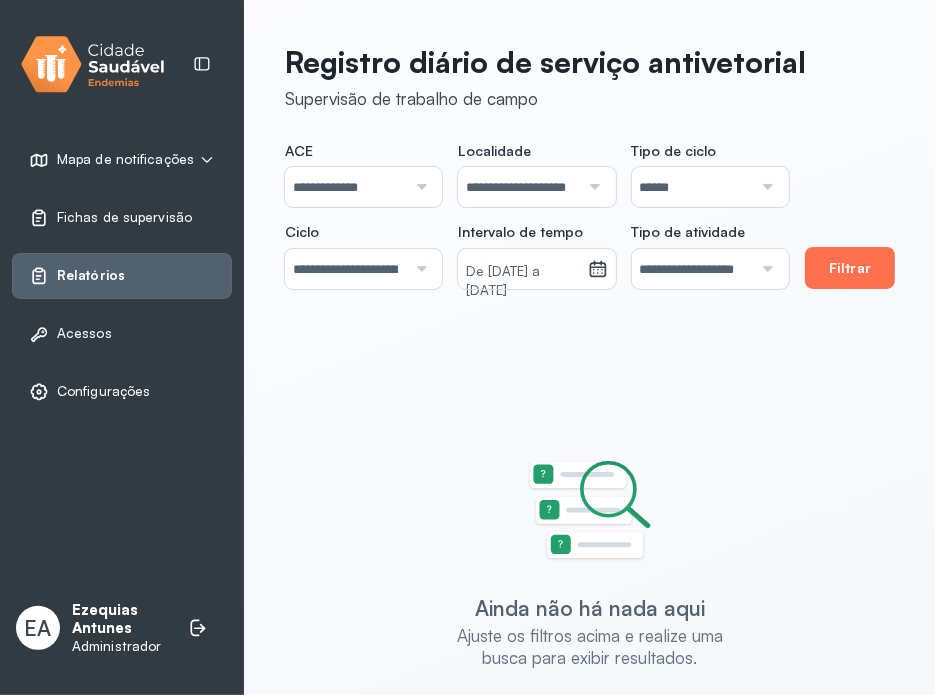 type 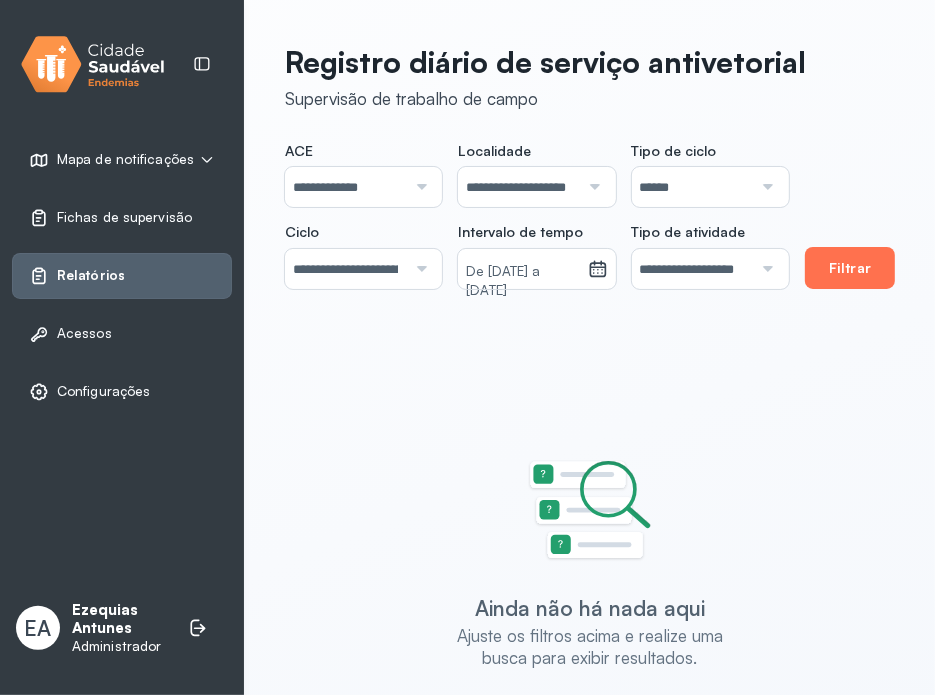 click on "Filtrar" at bounding box center (850, 268) 